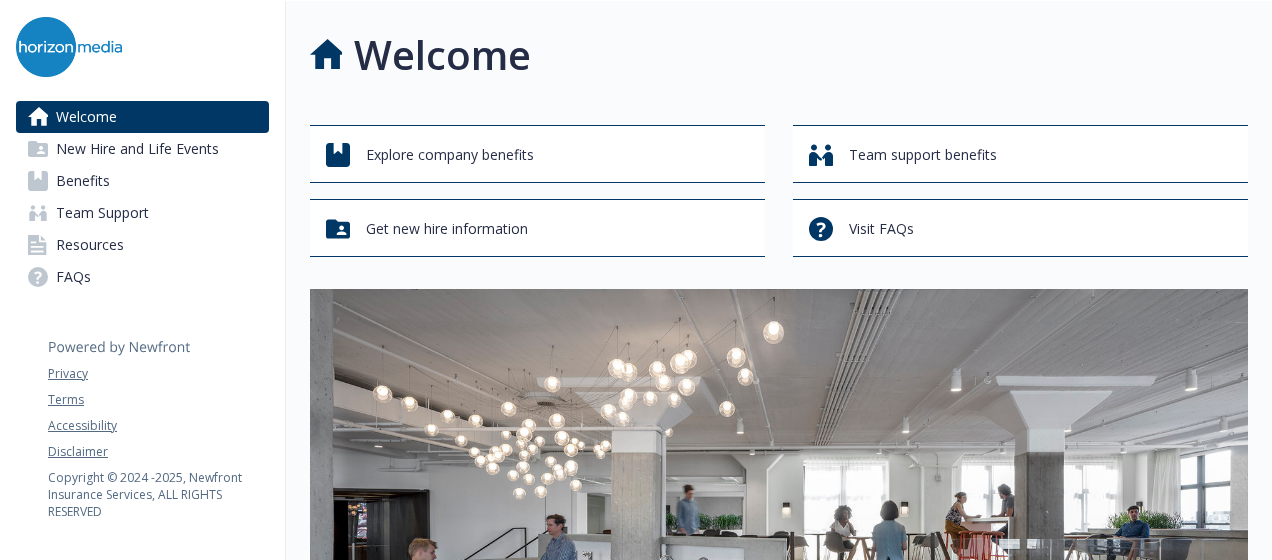 scroll, scrollTop: 0, scrollLeft: 0, axis: both 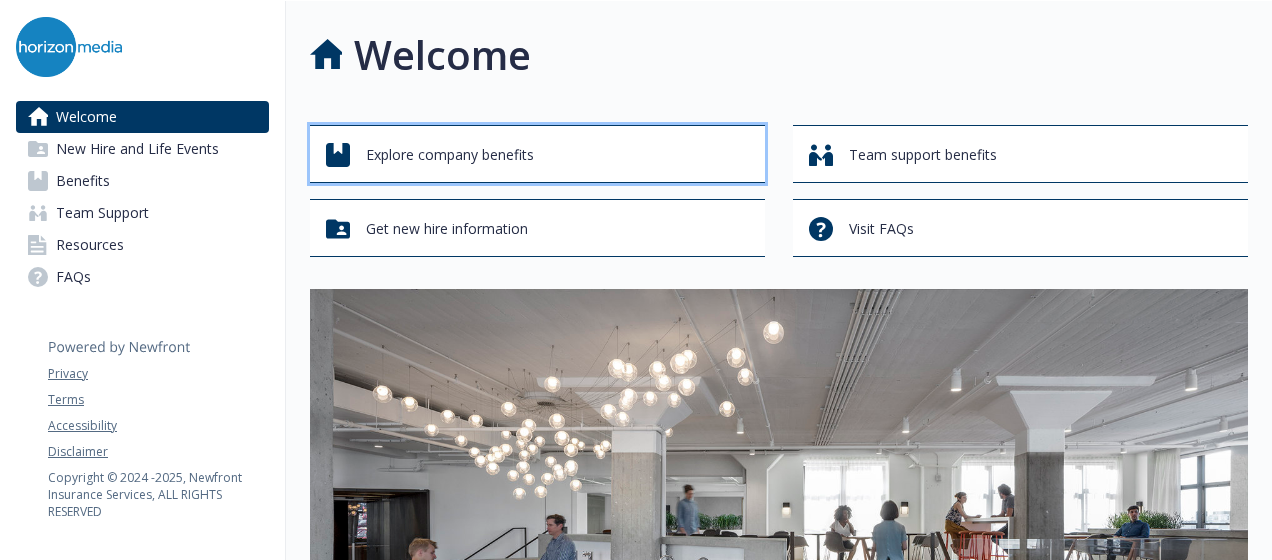 click on "Explore company benefits" at bounding box center [450, 155] 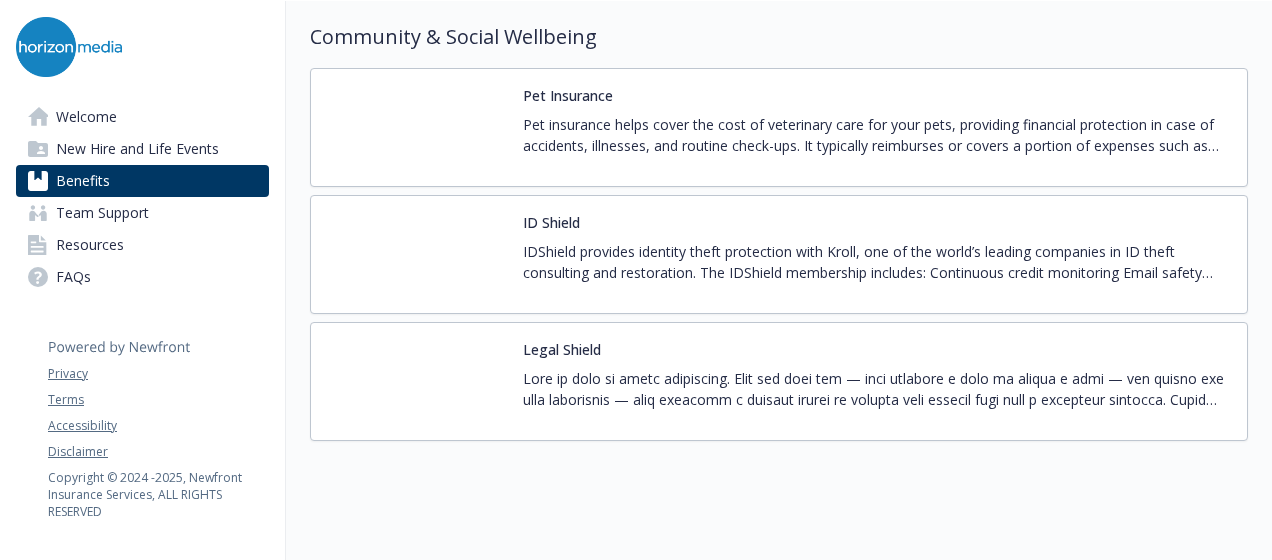 scroll, scrollTop: 5230, scrollLeft: 0, axis: vertical 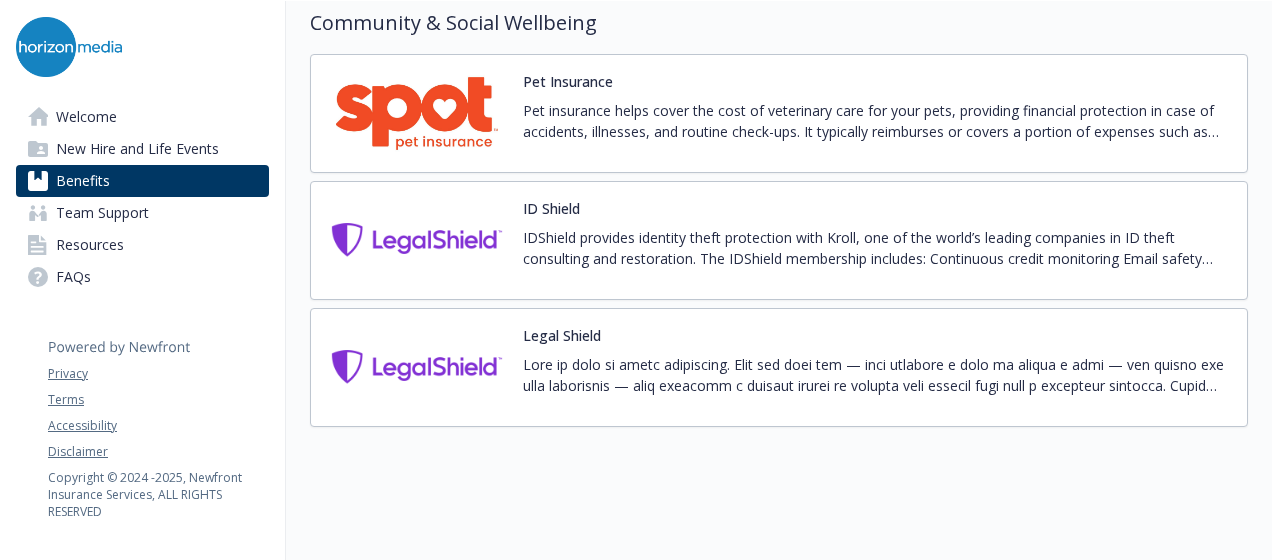 click on "Resources" at bounding box center [142, 245] 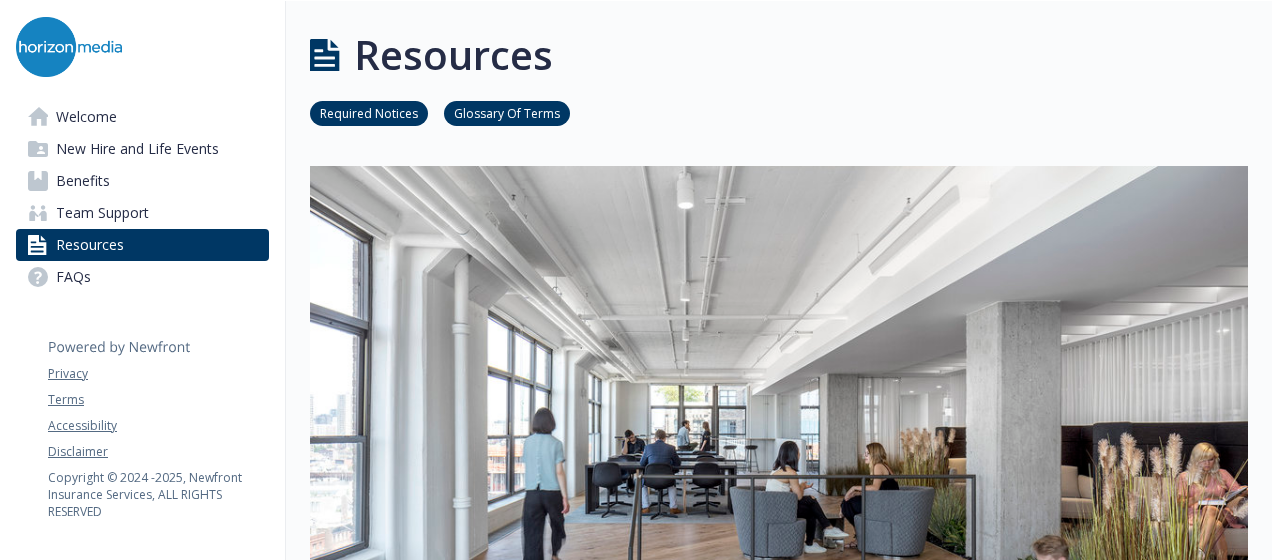 scroll, scrollTop: 0, scrollLeft: 0, axis: both 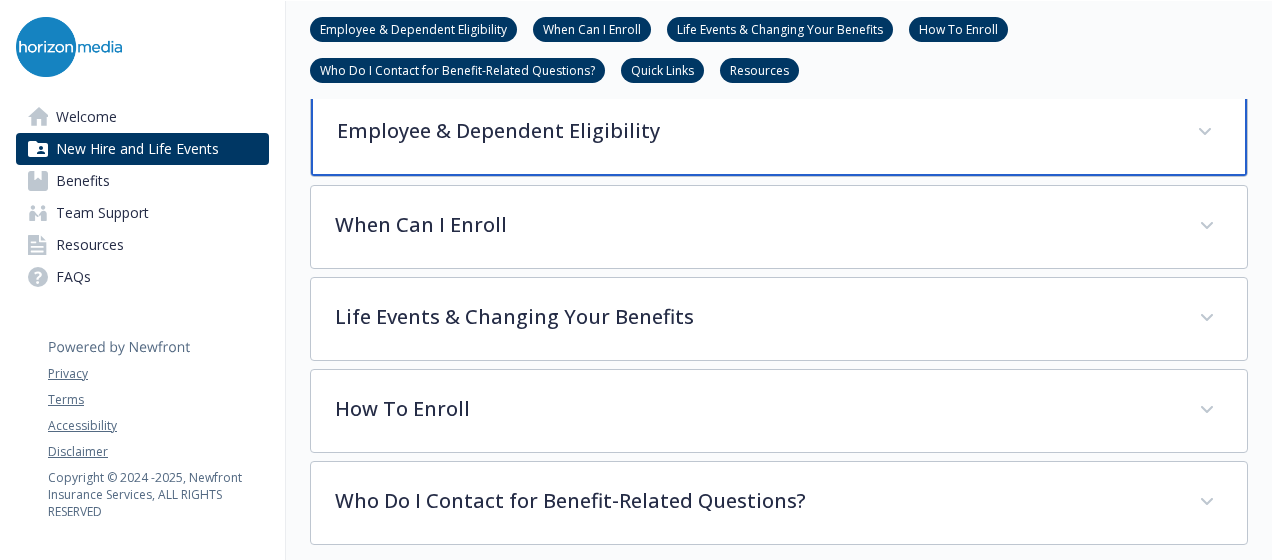 click on "Employee & Dependent Eligibility" at bounding box center [755, 131] 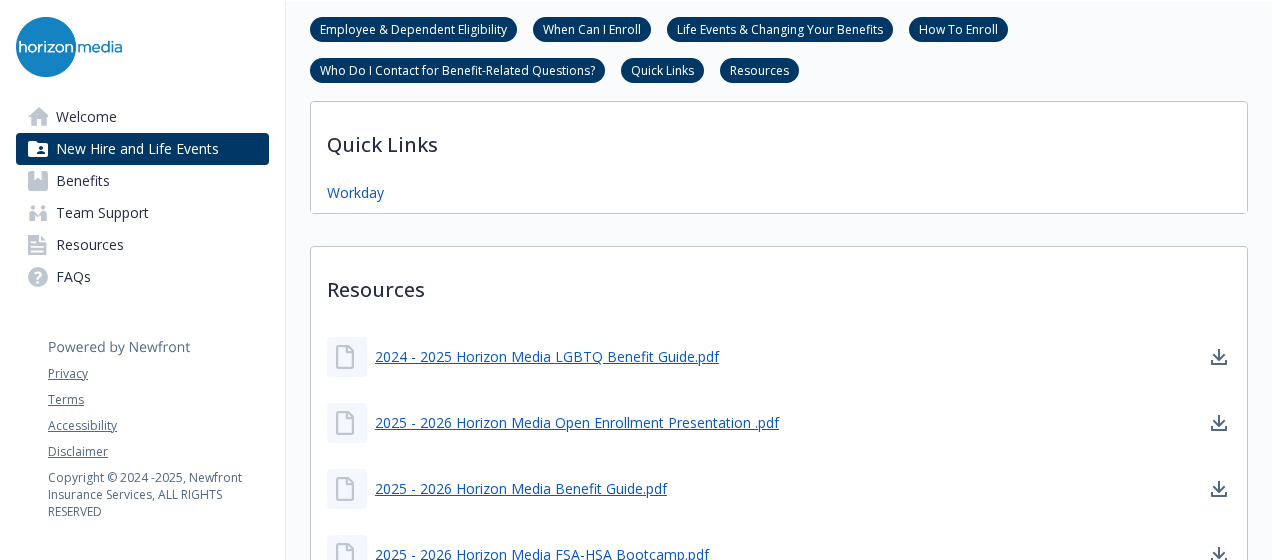 scroll, scrollTop: 1800, scrollLeft: 0, axis: vertical 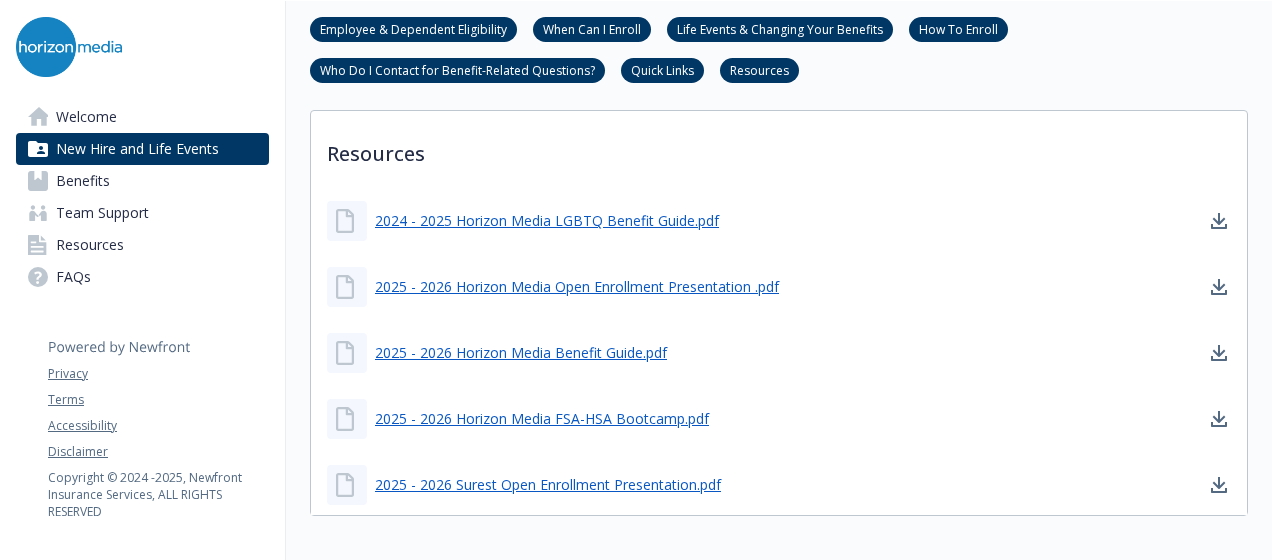 click on "Team Support" at bounding box center (102, 213) 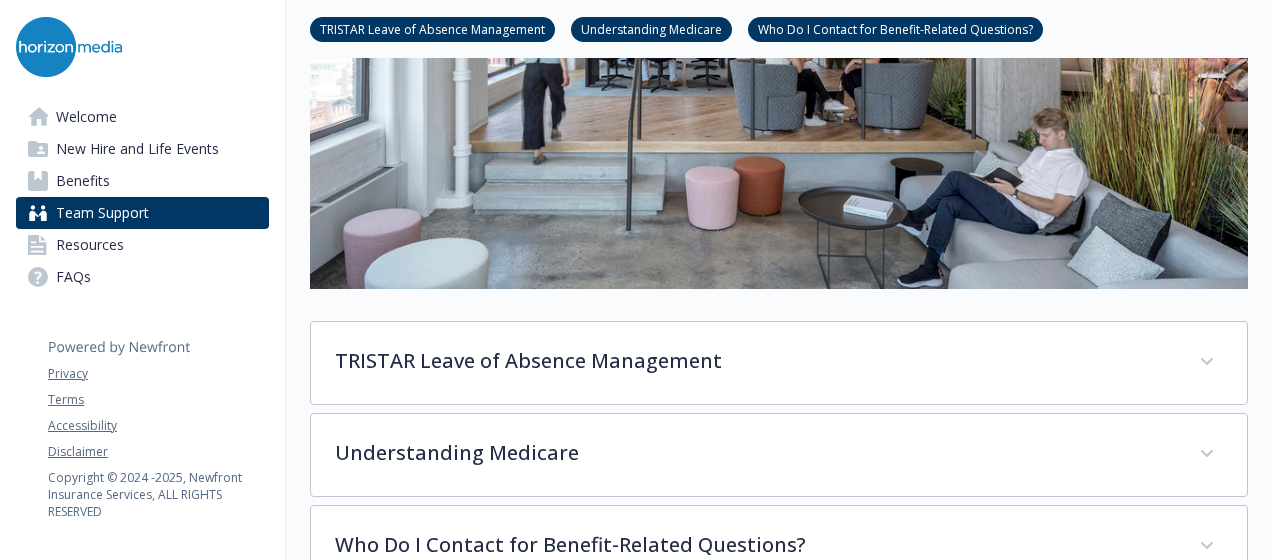 scroll, scrollTop: 600, scrollLeft: 0, axis: vertical 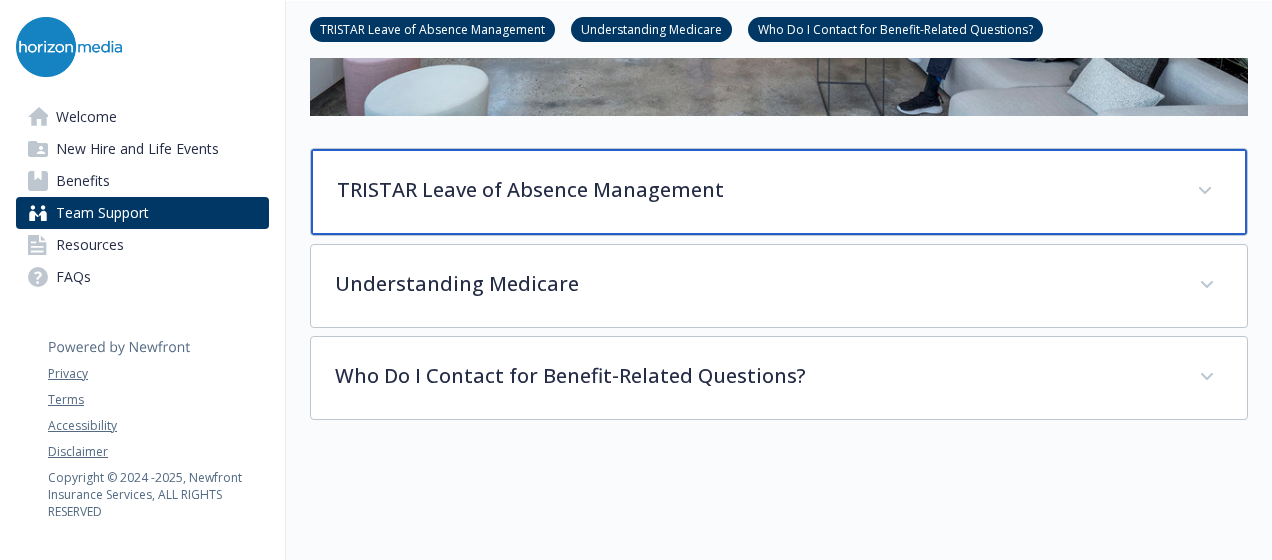 click on "TRISTAR Leave of Absence Management" at bounding box center (755, 190) 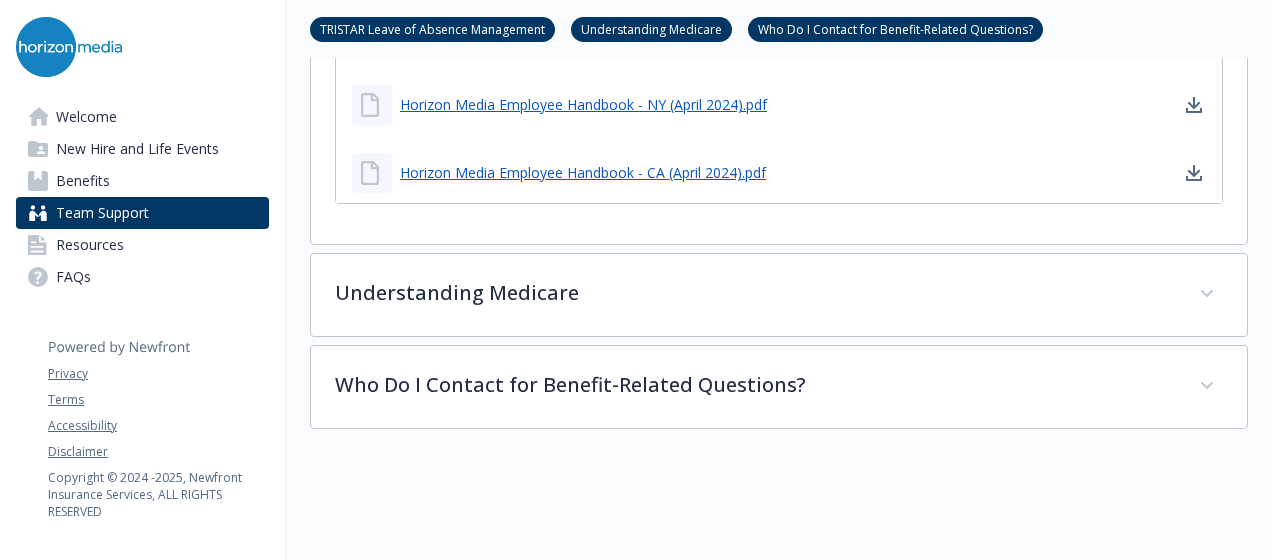 scroll, scrollTop: 1900, scrollLeft: 0, axis: vertical 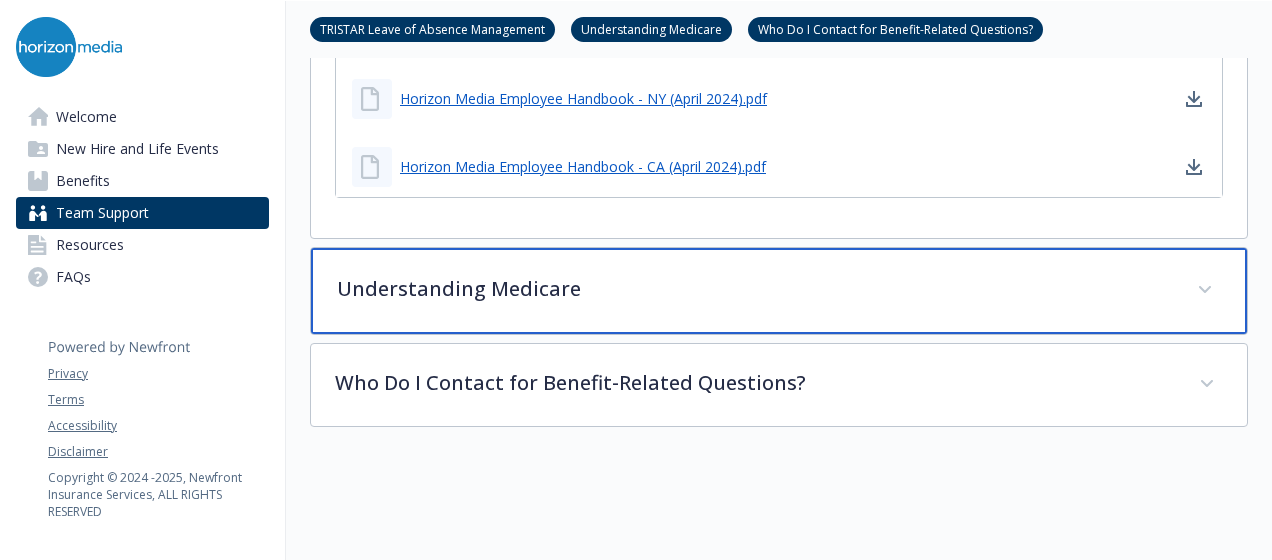 click on "Understanding Medicare" at bounding box center (755, 289) 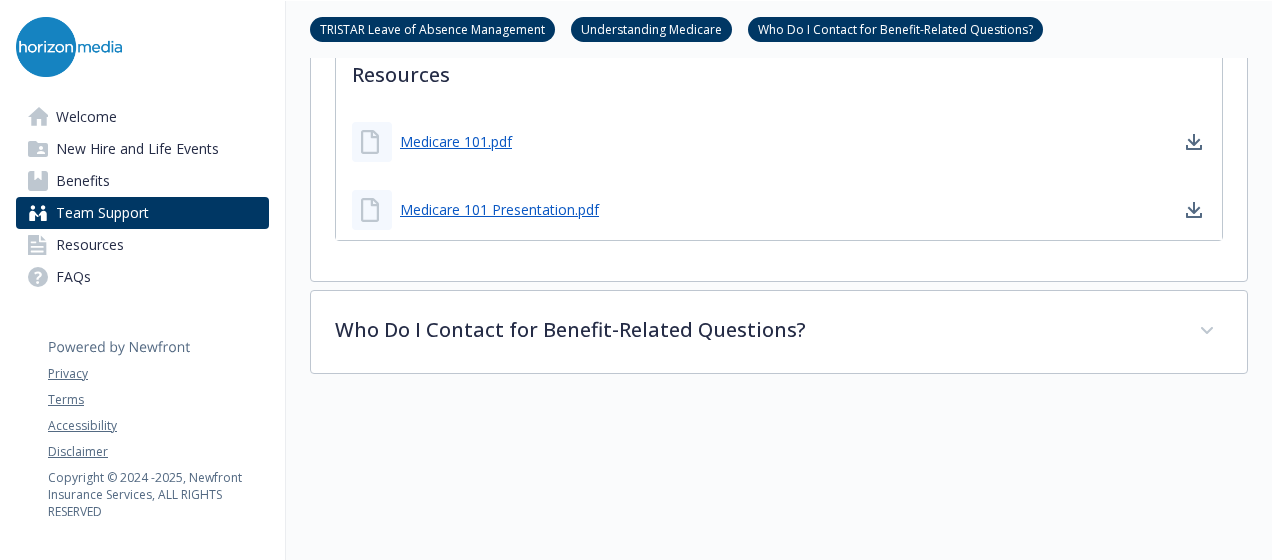 scroll, scrollTop: 2500, scrollLeft: 0, axis: vertical 